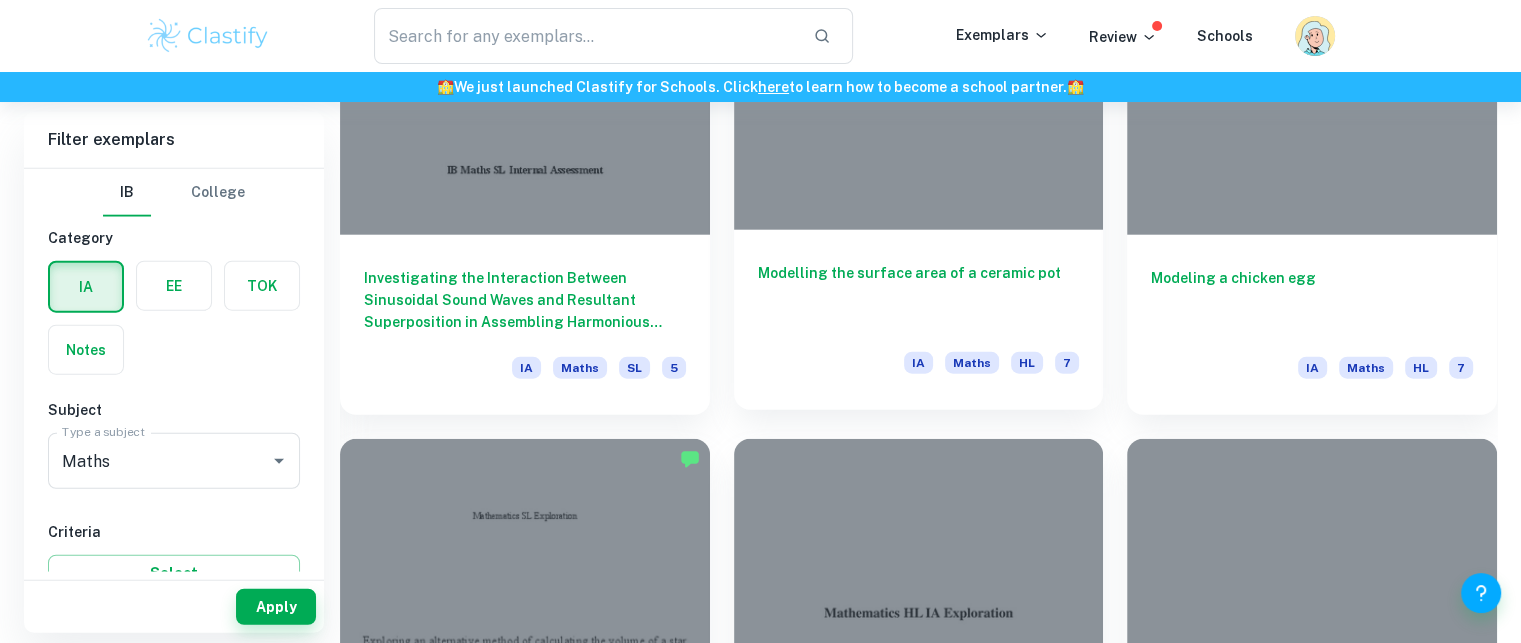scroll, scrollTop: 5048, scrollLeft: 0, axis: vertical 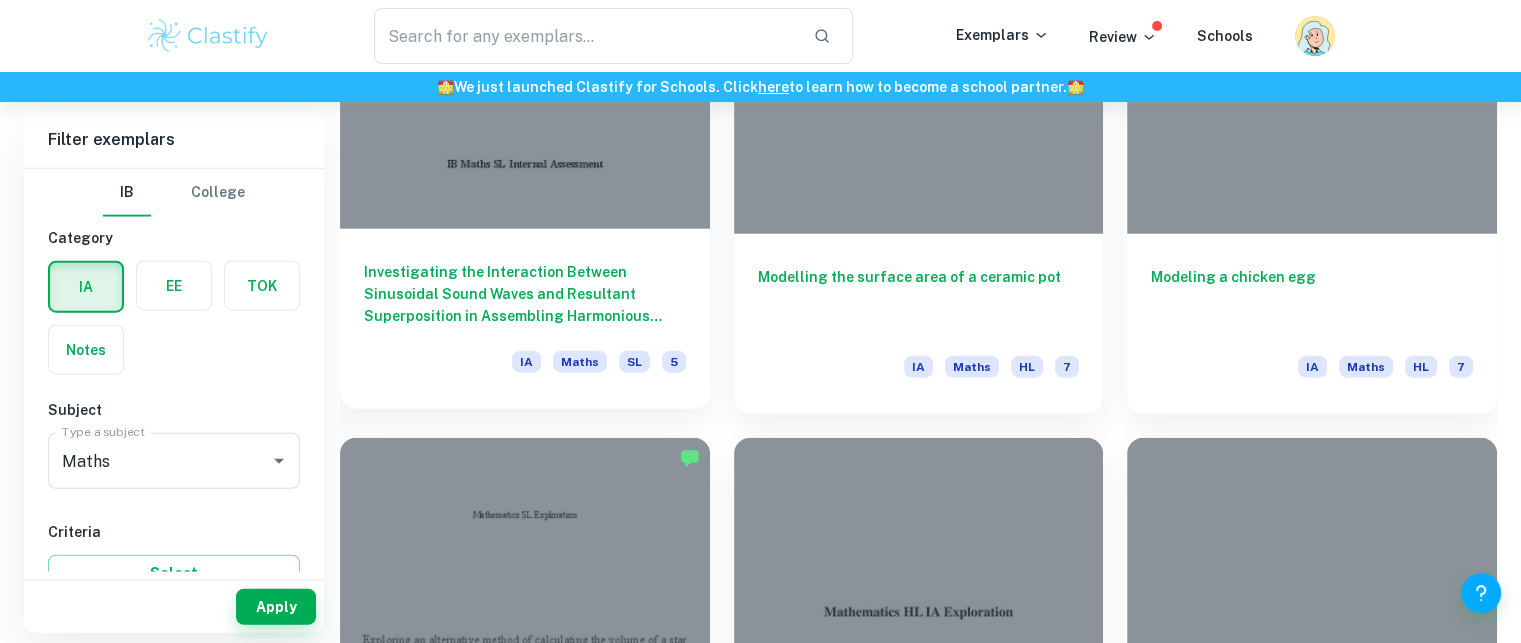 click on "Investigating the Interaction Between Sinusoidal Sound Waves and Resultant Superposition in Assembling Harmonious Guitar Chords" at bounding box center [525, 294] 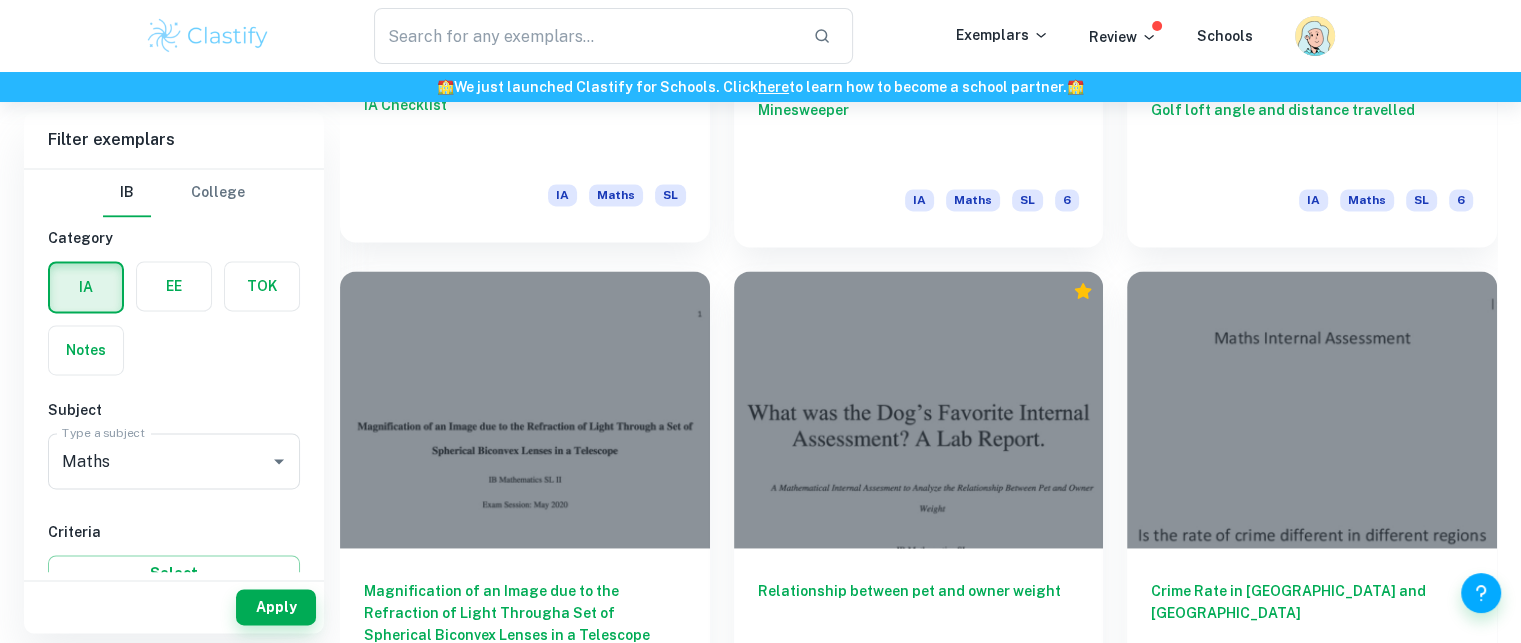 scroll, scrollTop: 10460, scrollLeft: 0, axis: vertical 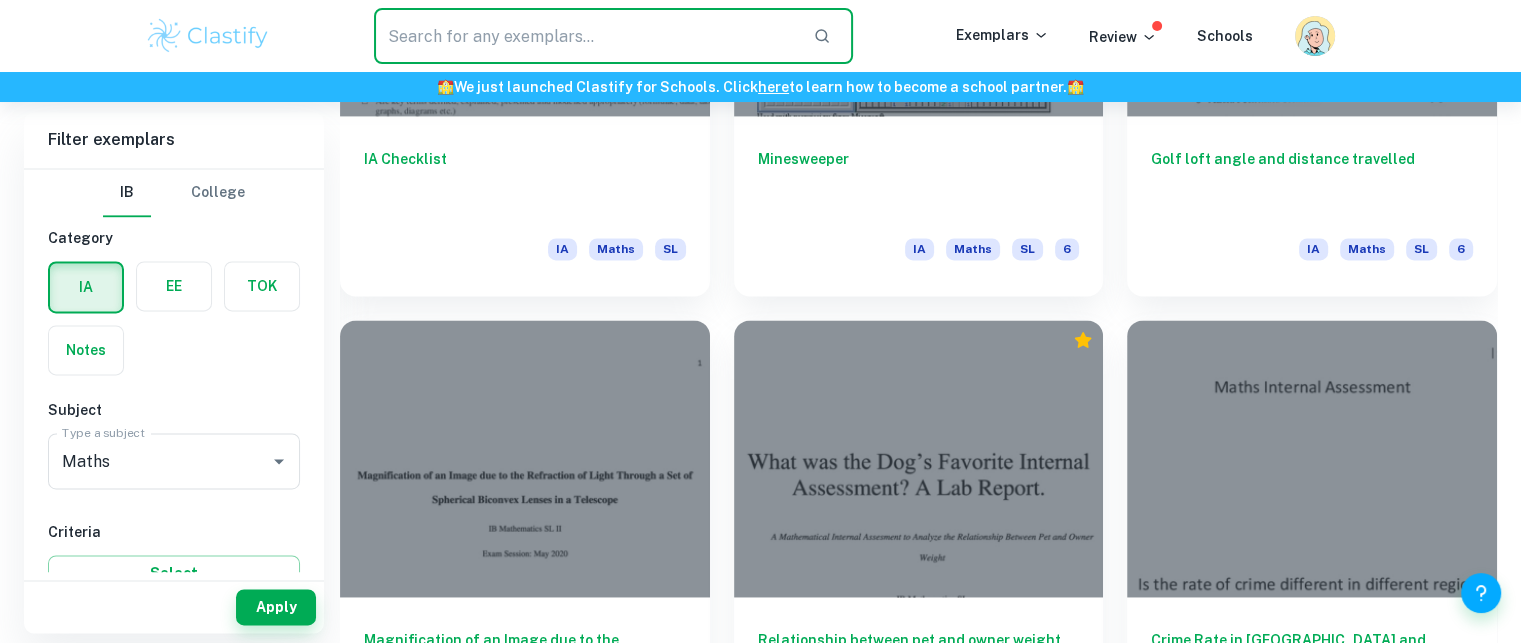 click at bounding box center [585, 36] 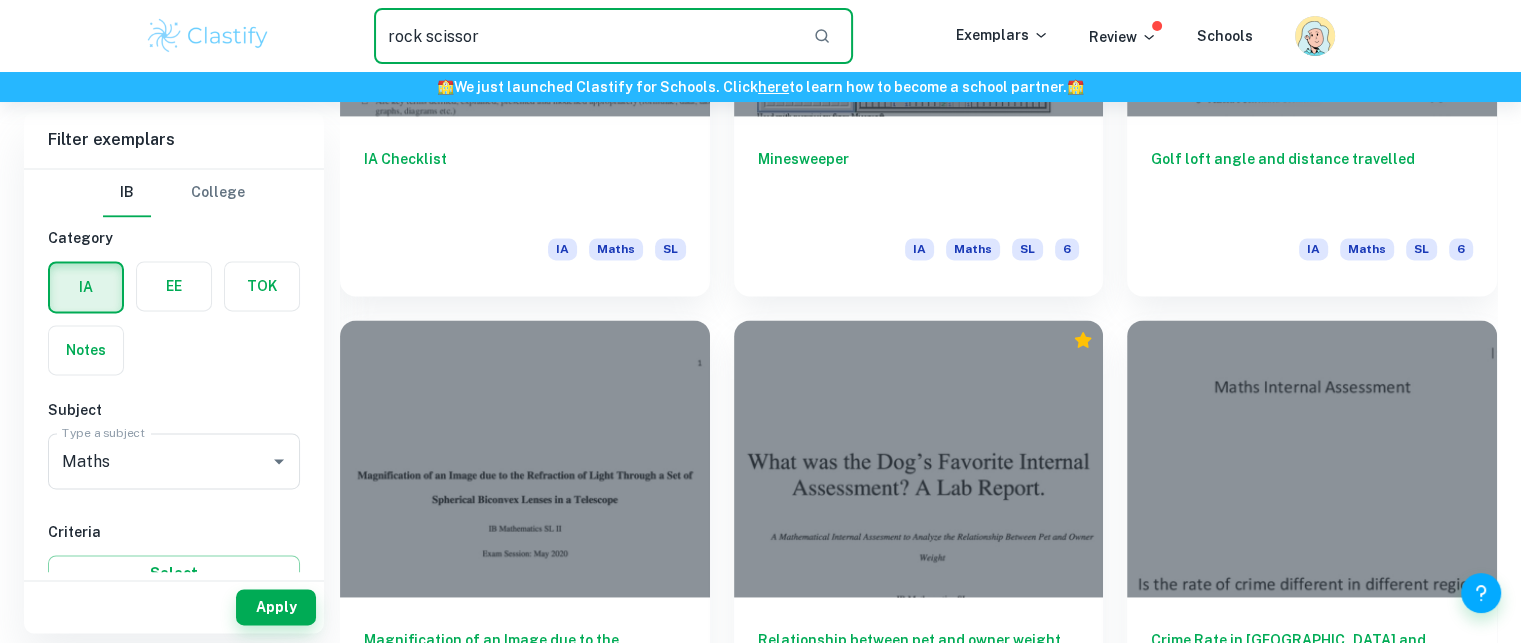 type on "rock scissor" 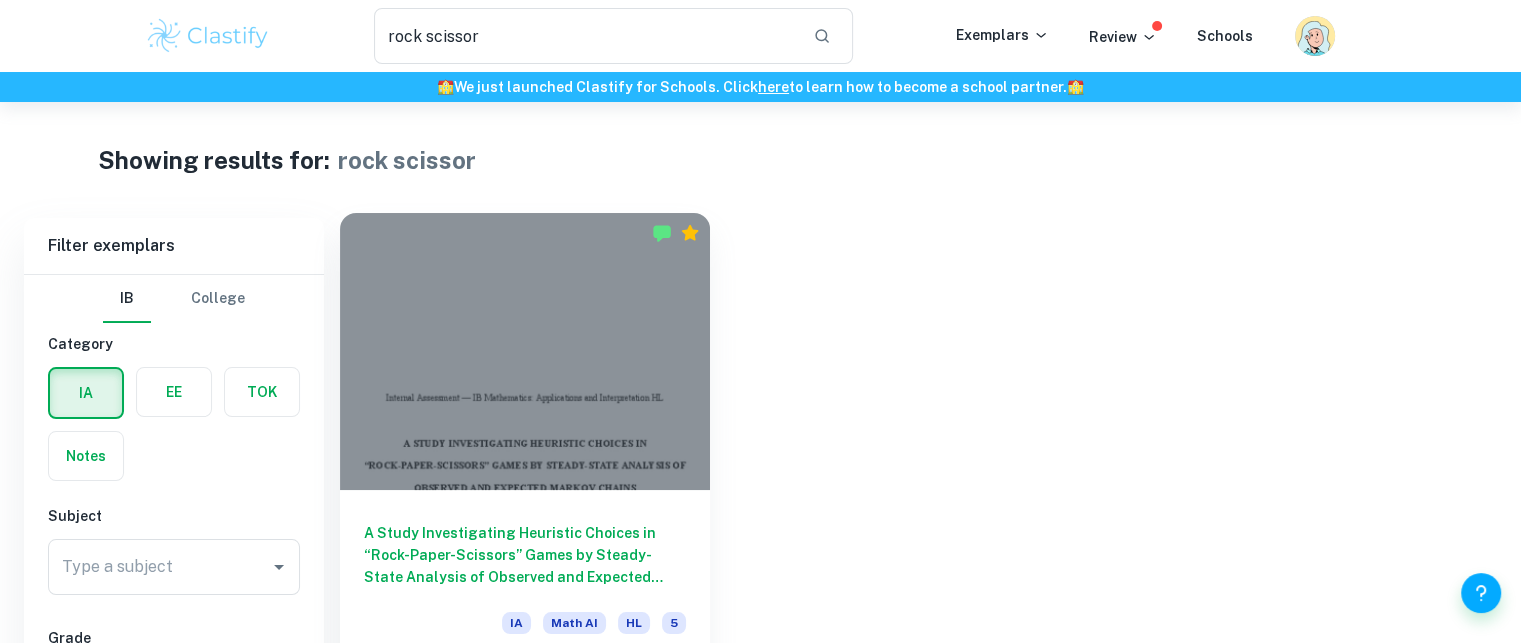 scroll, scrollTop: 102, scrollLeft: 0, axis: vertical 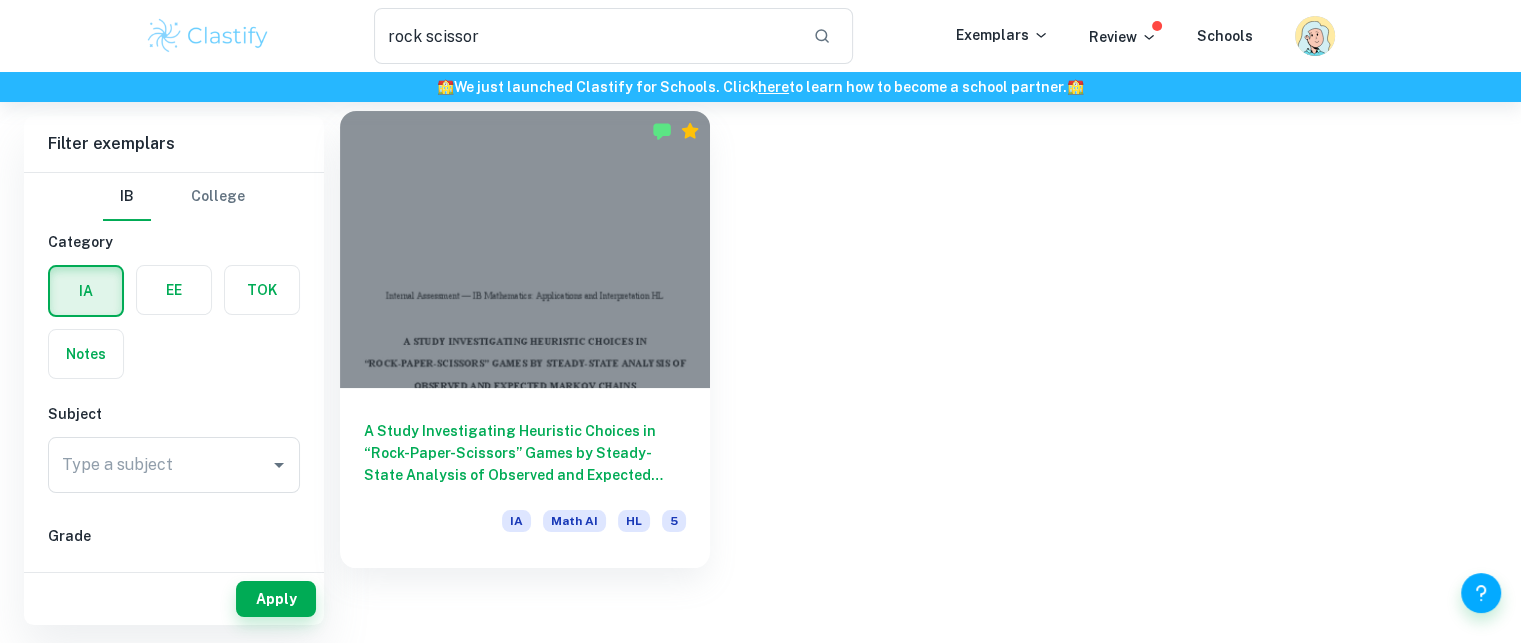 click on "A Study Investigating Heuristic Choices in “Rock-Paper-Scissors” Games by Steady-State Analysis of Observed and Expected Markov Chains" at bounding box center (525, 453) 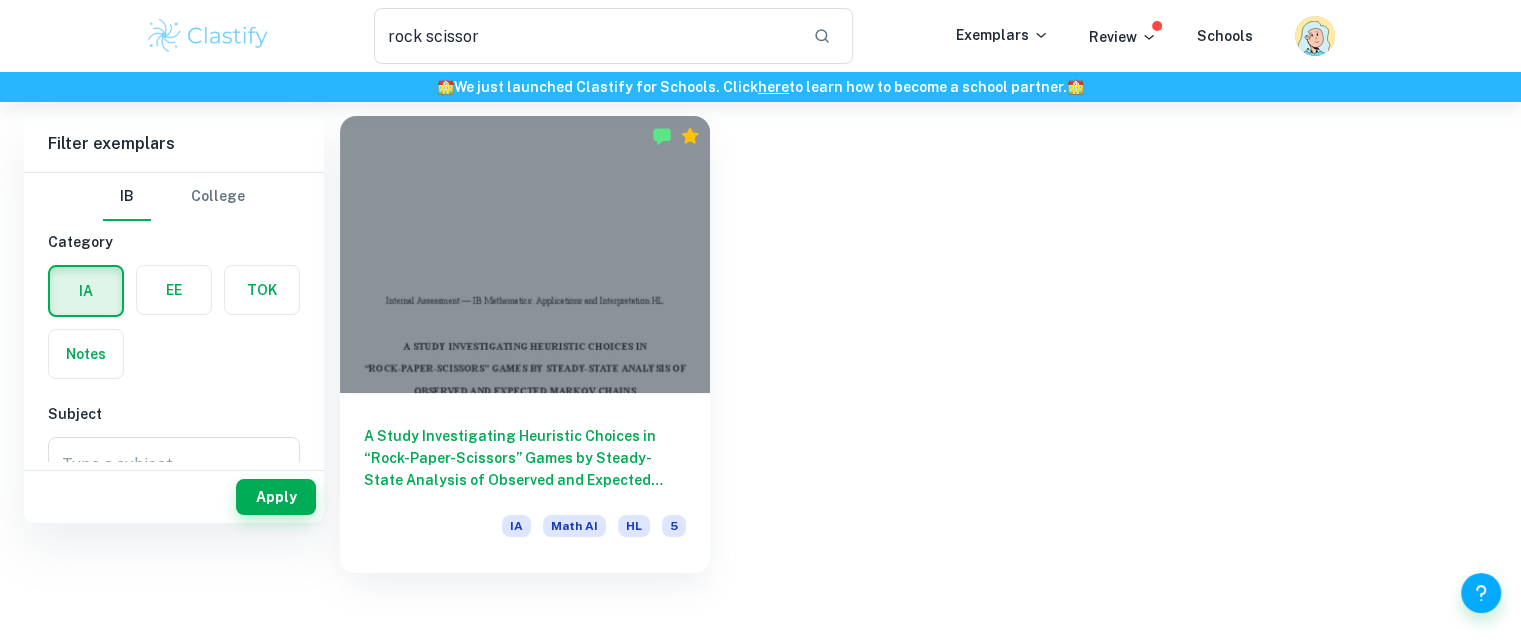 scroll, scrollTop: 0, scrollLeft: 0, axis: both 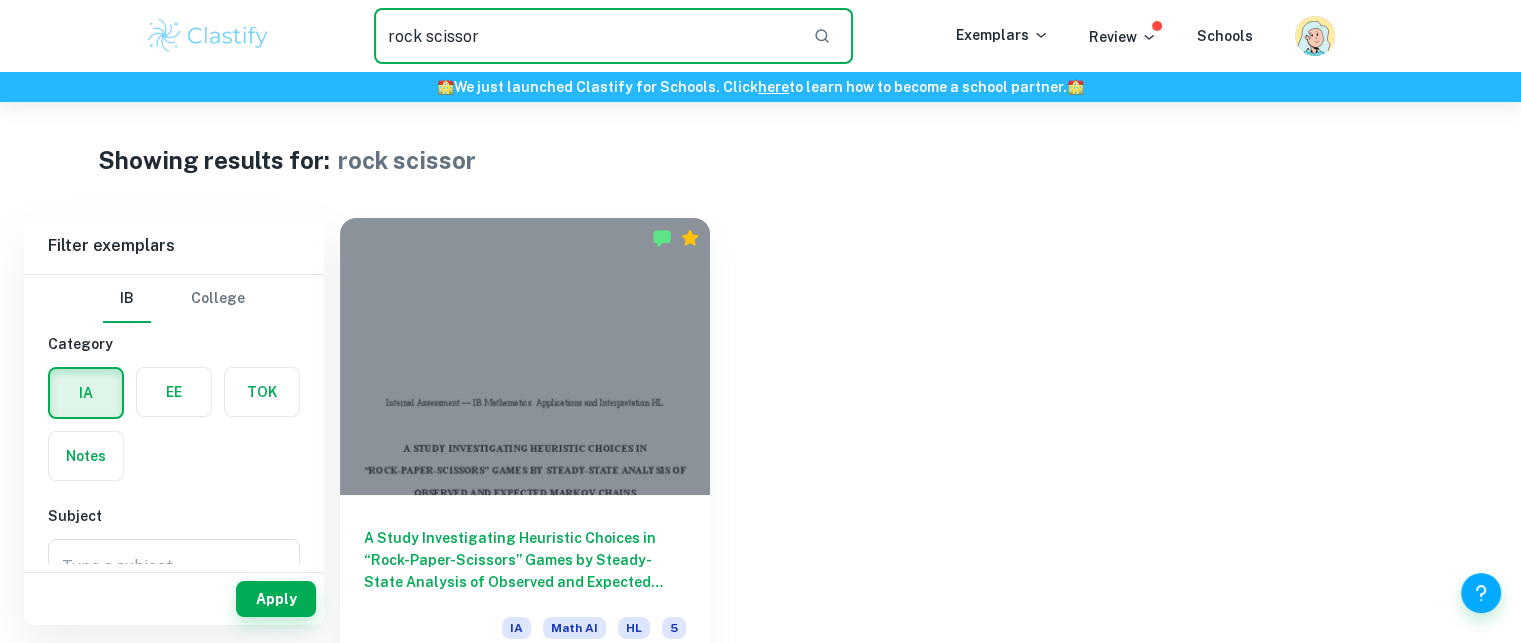 click on "rock scissor" at bounding box center (585, 36) 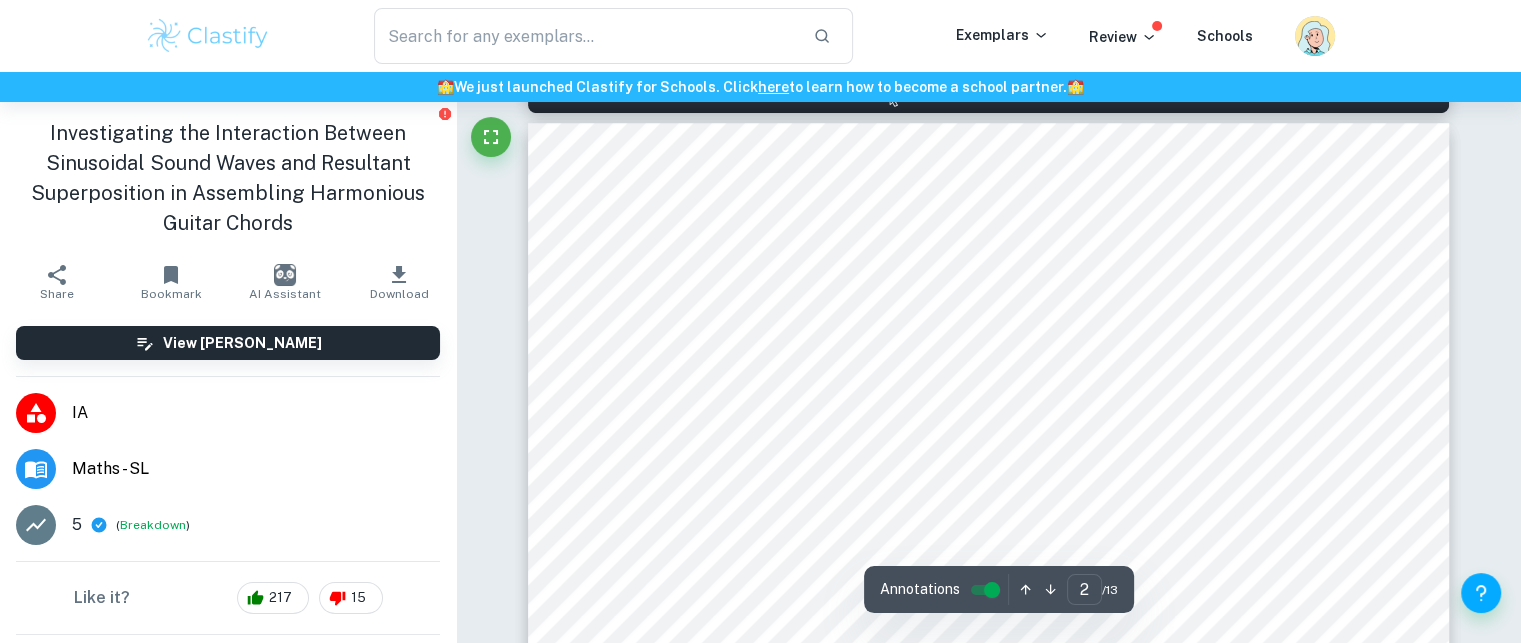 scroll, scrollTop: 1460, scrollLeft: 0, axis: vertical 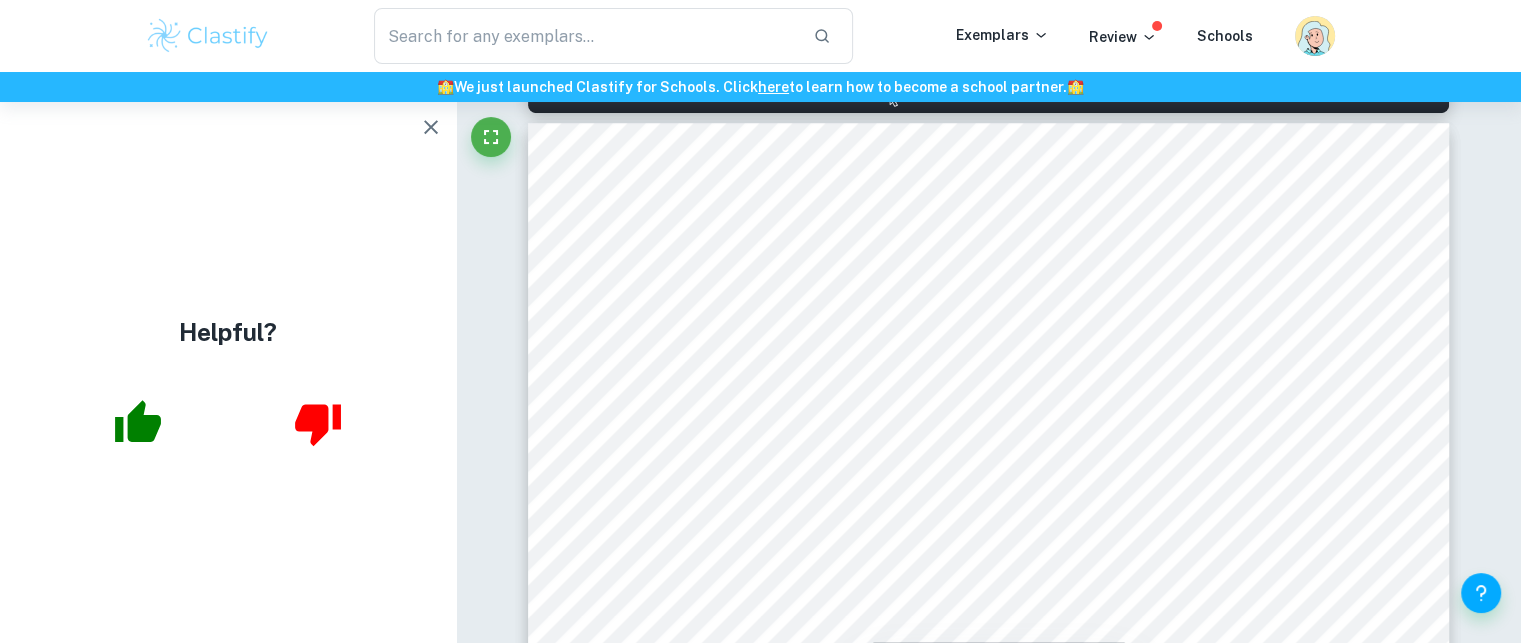 click 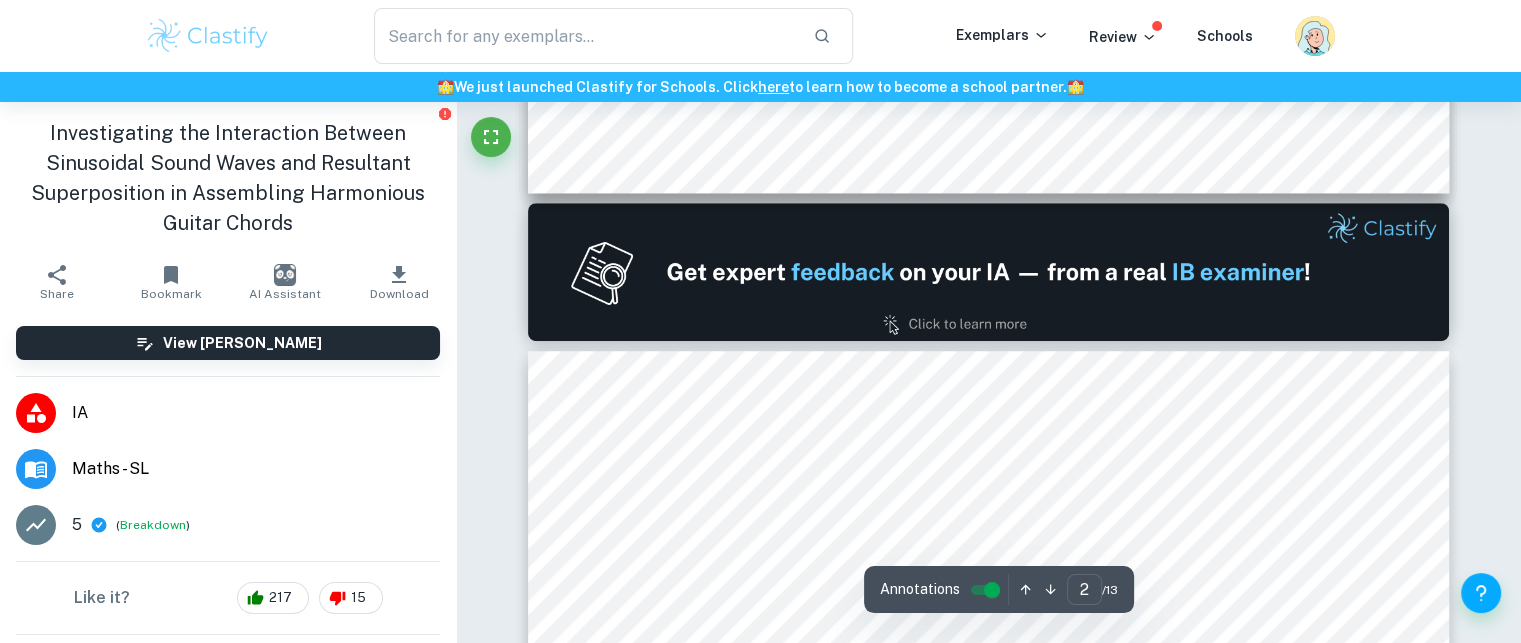 type on "1" 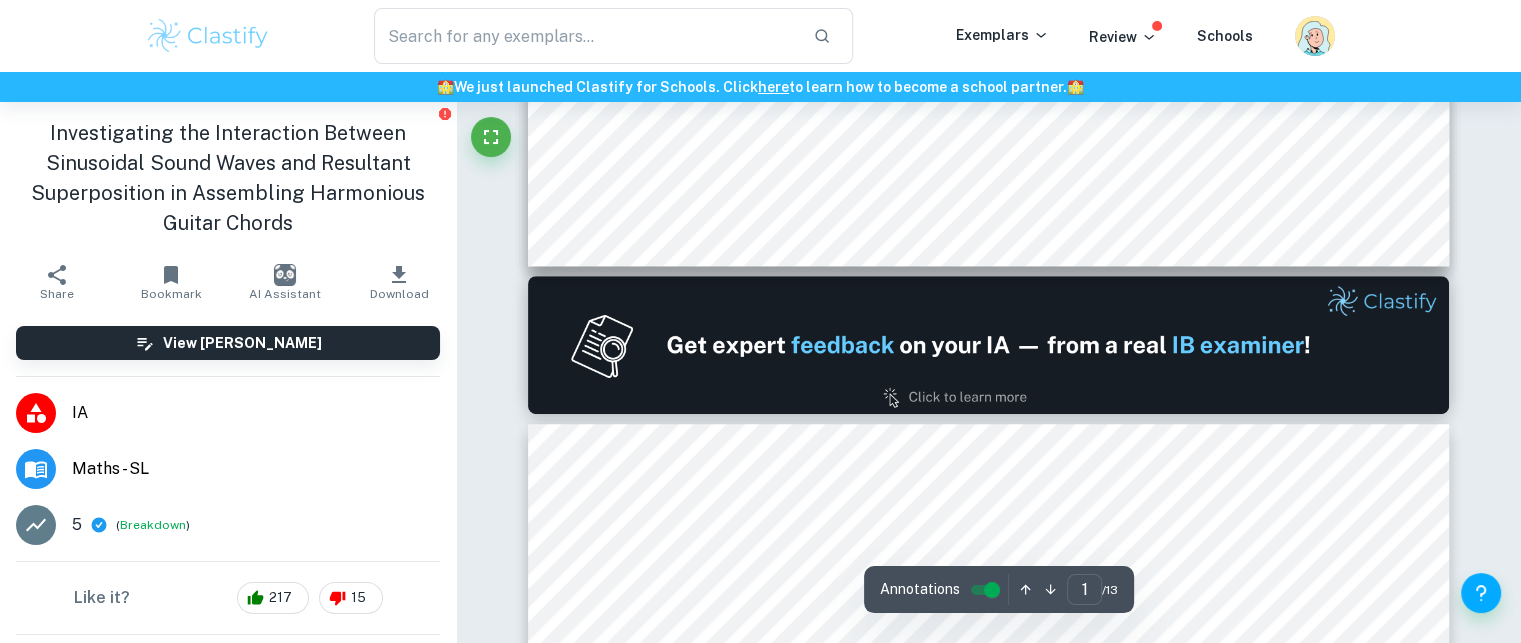 scroll, scrollTop: 1158, scrollLeft: 0, axis: vertical 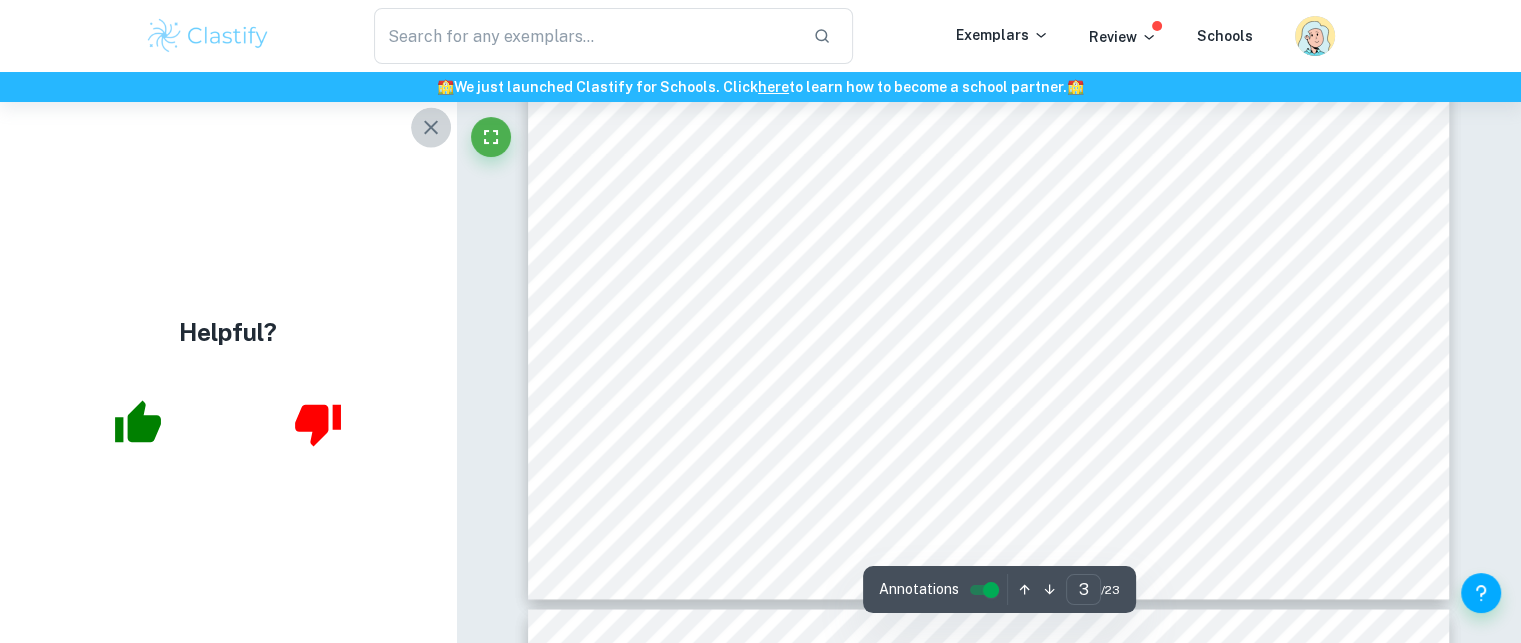 click 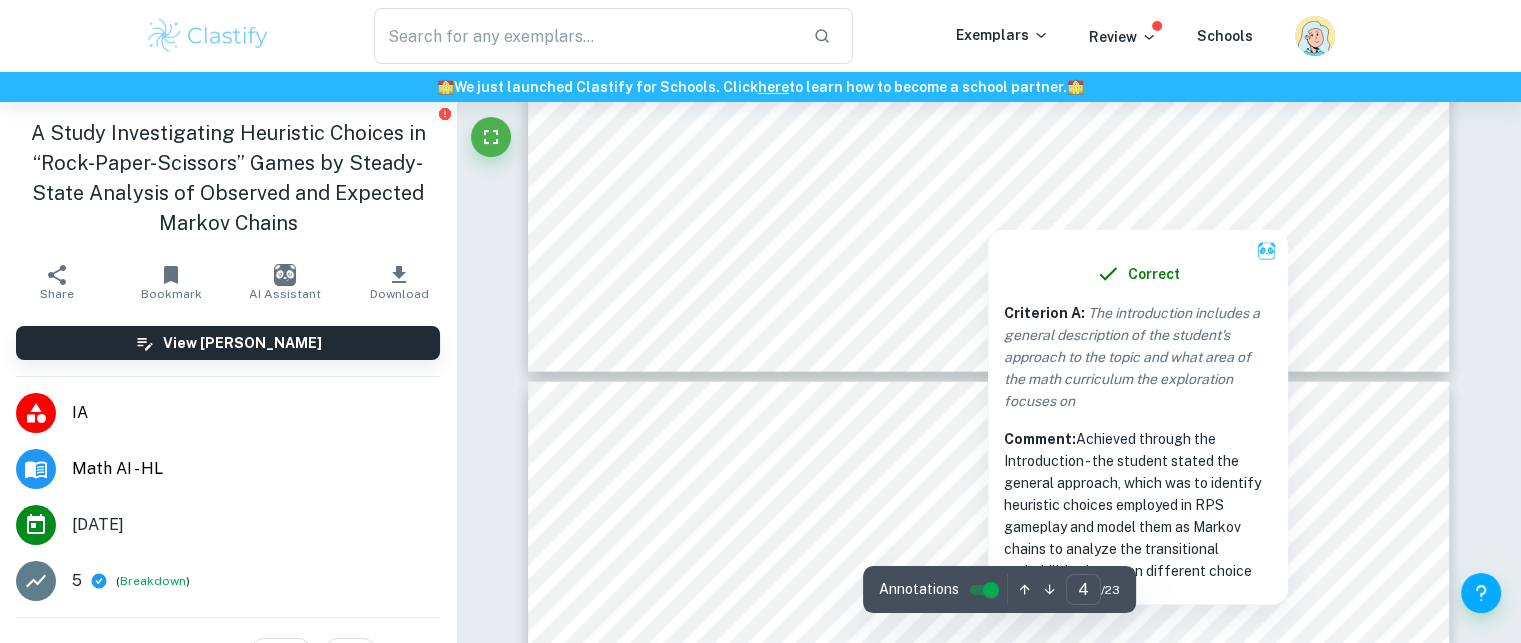 type on "5" 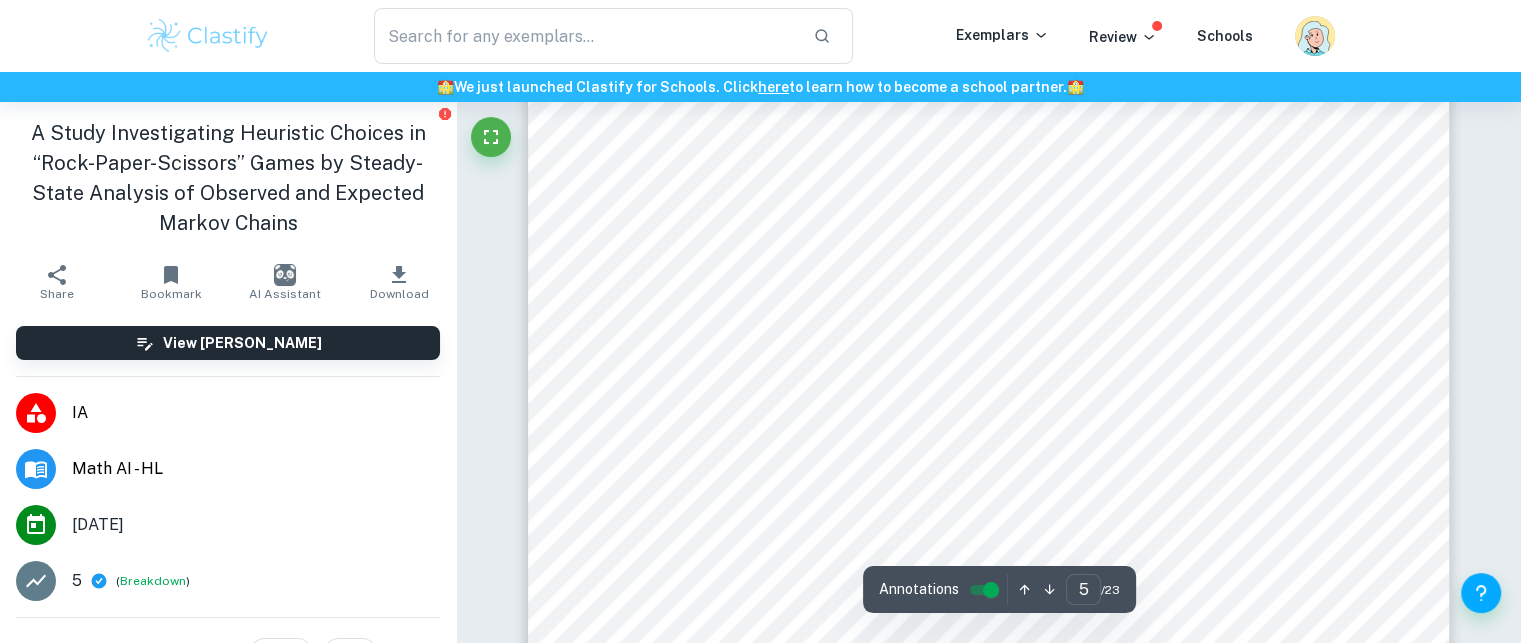 scroll, scrollTop: 5420, scrollLeft: 0, axis: vertical 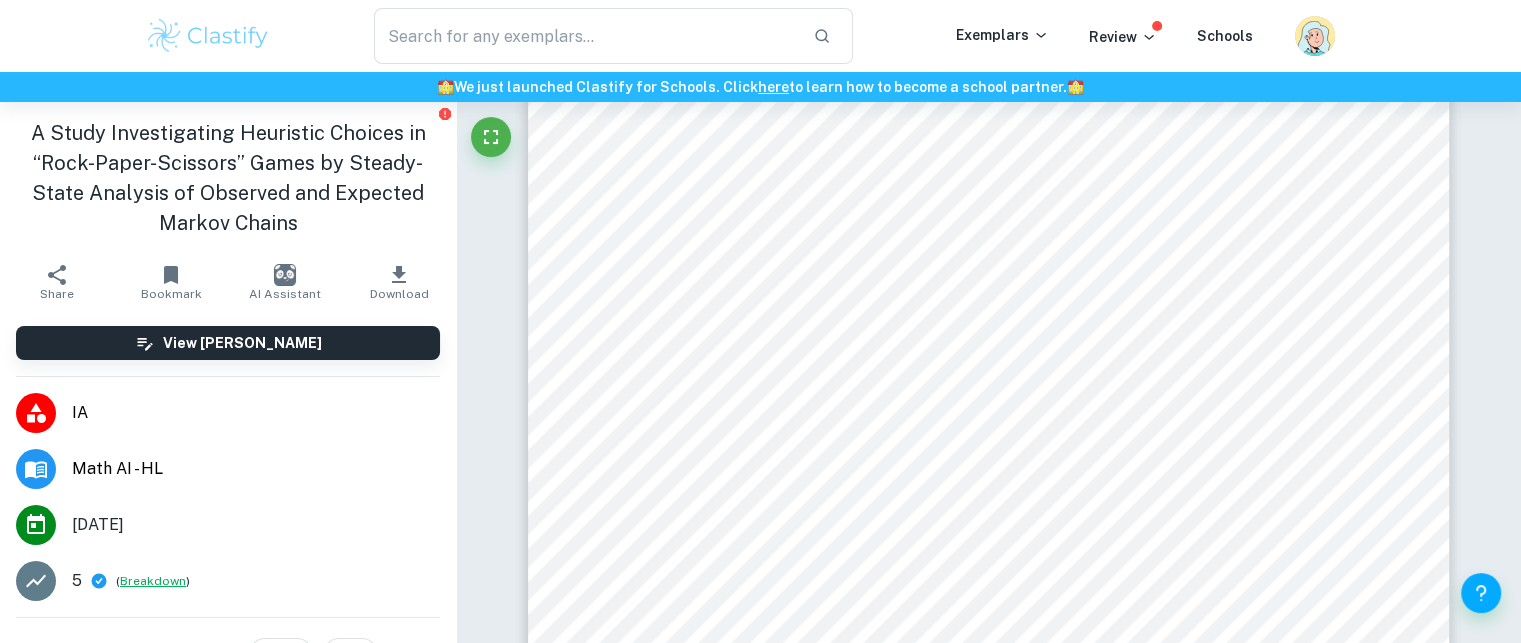 click on "Breakdown" at bounding box center [153, 581] 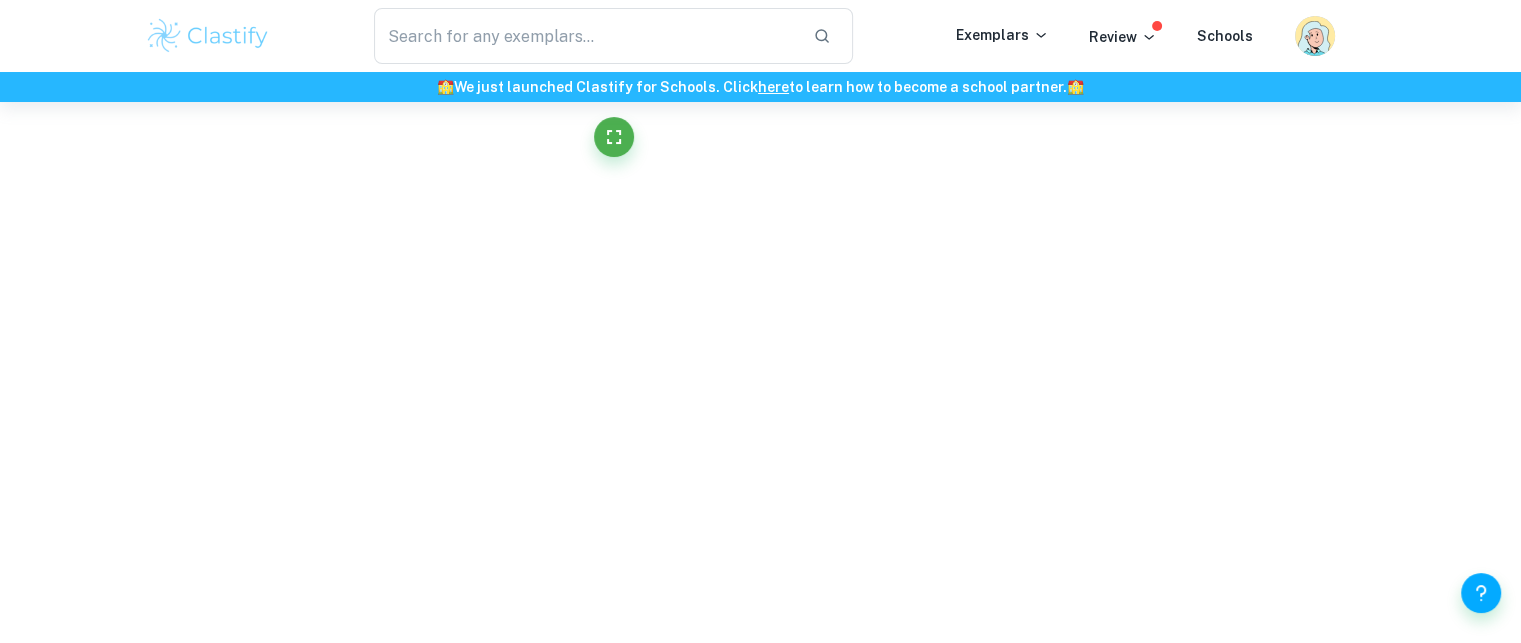 scroll, scrollTop: 4657, scrollLeft: 0, axis: vertical 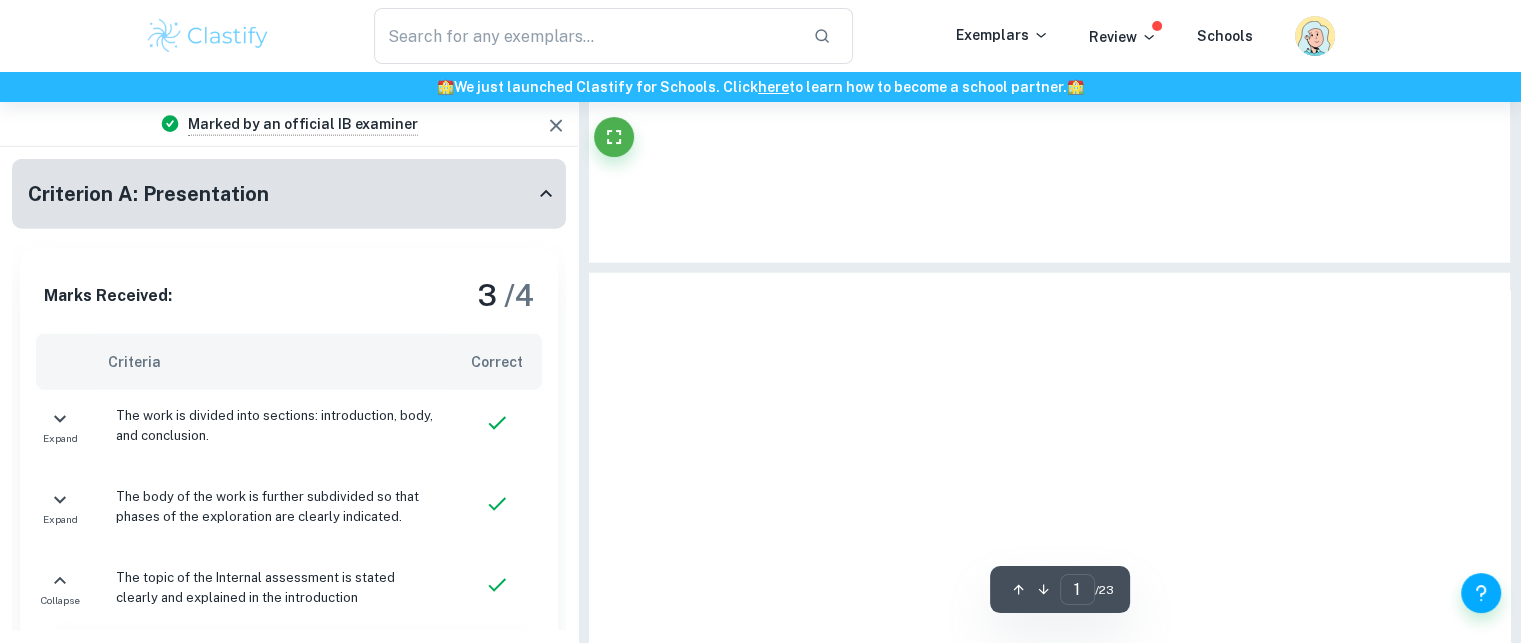 type on "5" 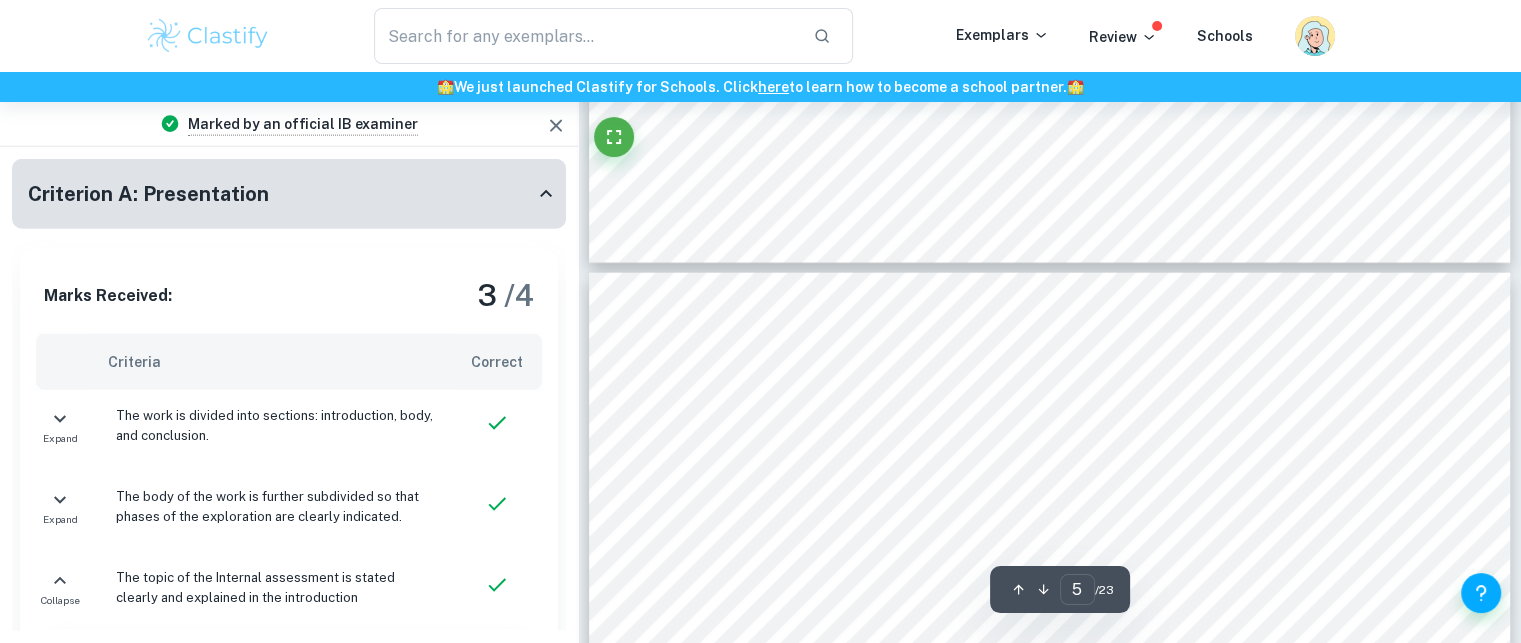 scroll, scrollTop: 4702, scrollLeft: 0, axis: vertical 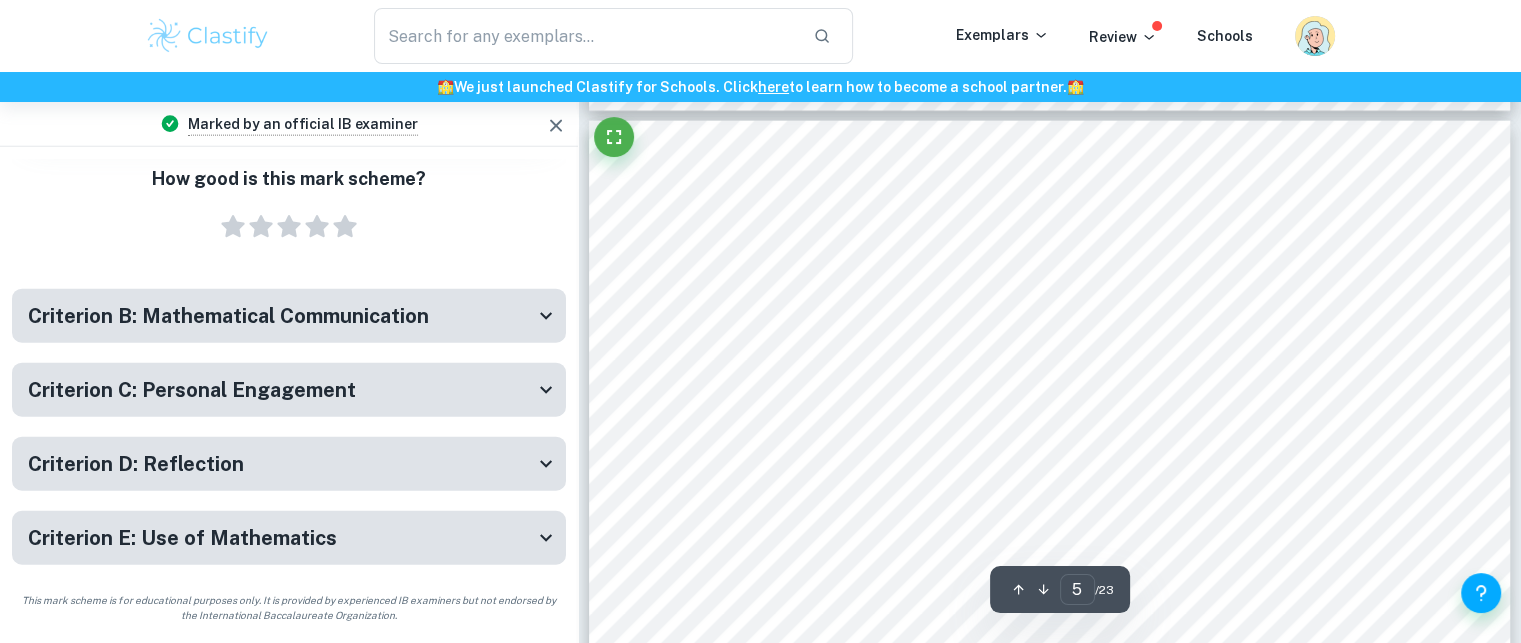 click on "Criterion E: Use of Mathematics" at bounding box center [281, 538] 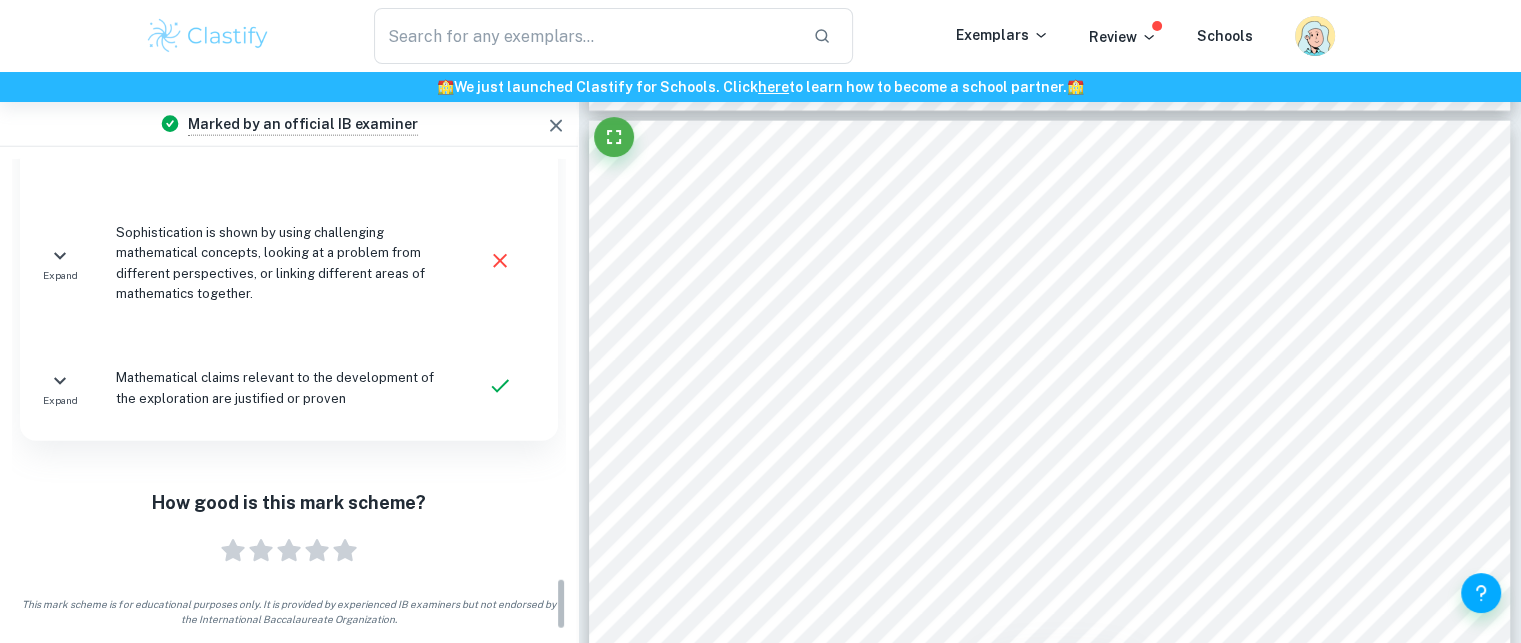 scroll, scrollTop: 3789, scrollLeft: 0, axis: vertical 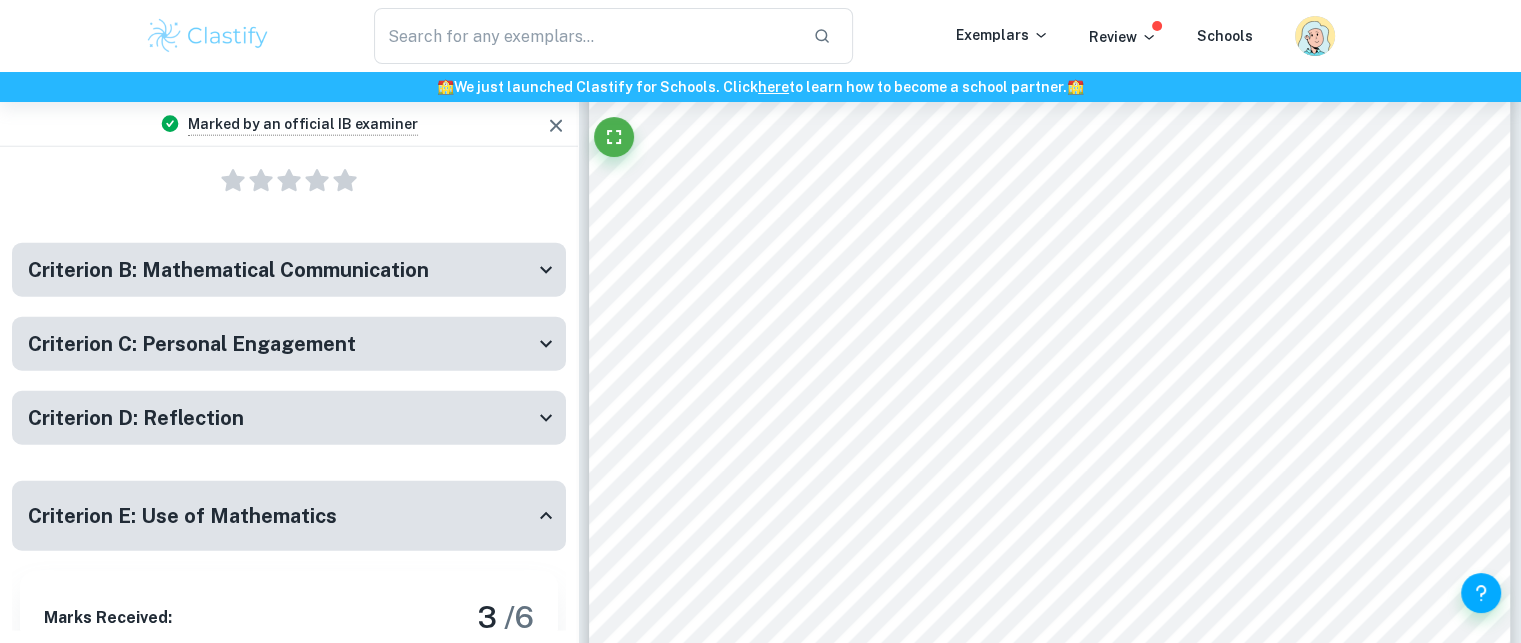 click on "Criterion D: Reflection" at bounding box center (281, 418) 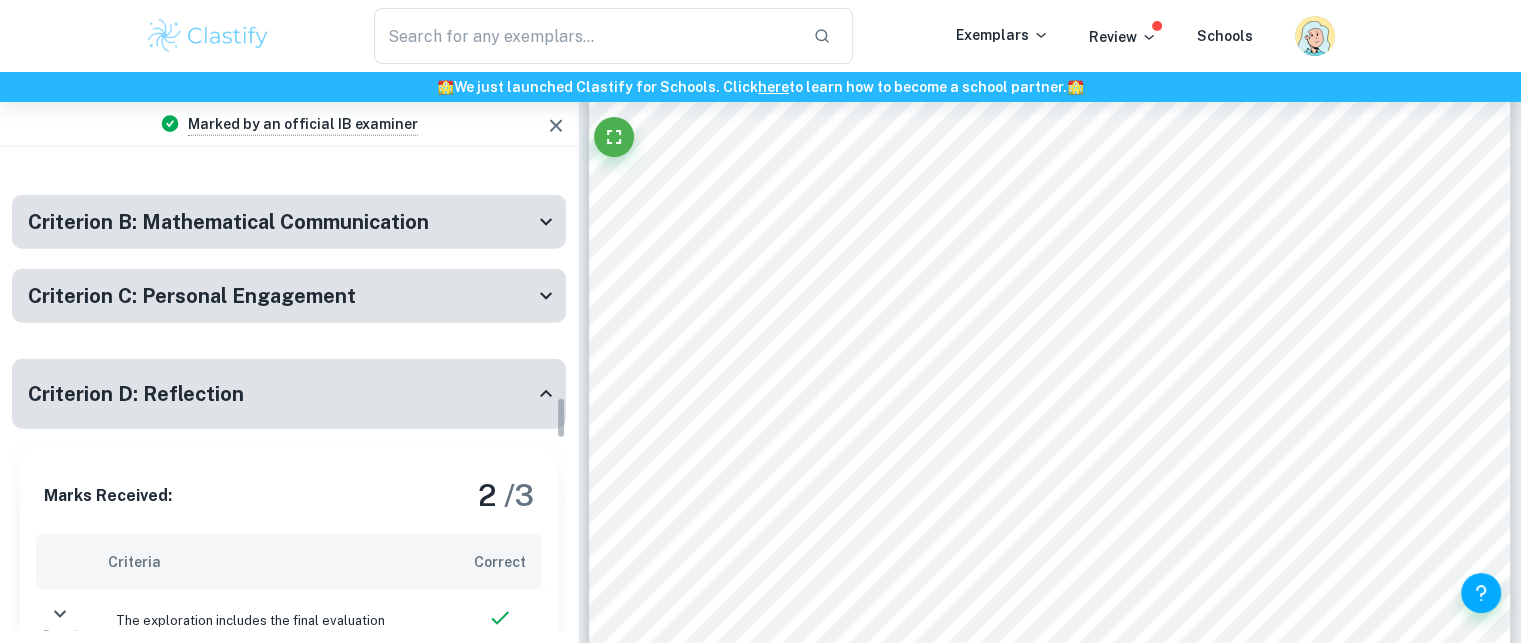 scroll, scrollTop: 2634, scrollLeft: 0, axis: vertical 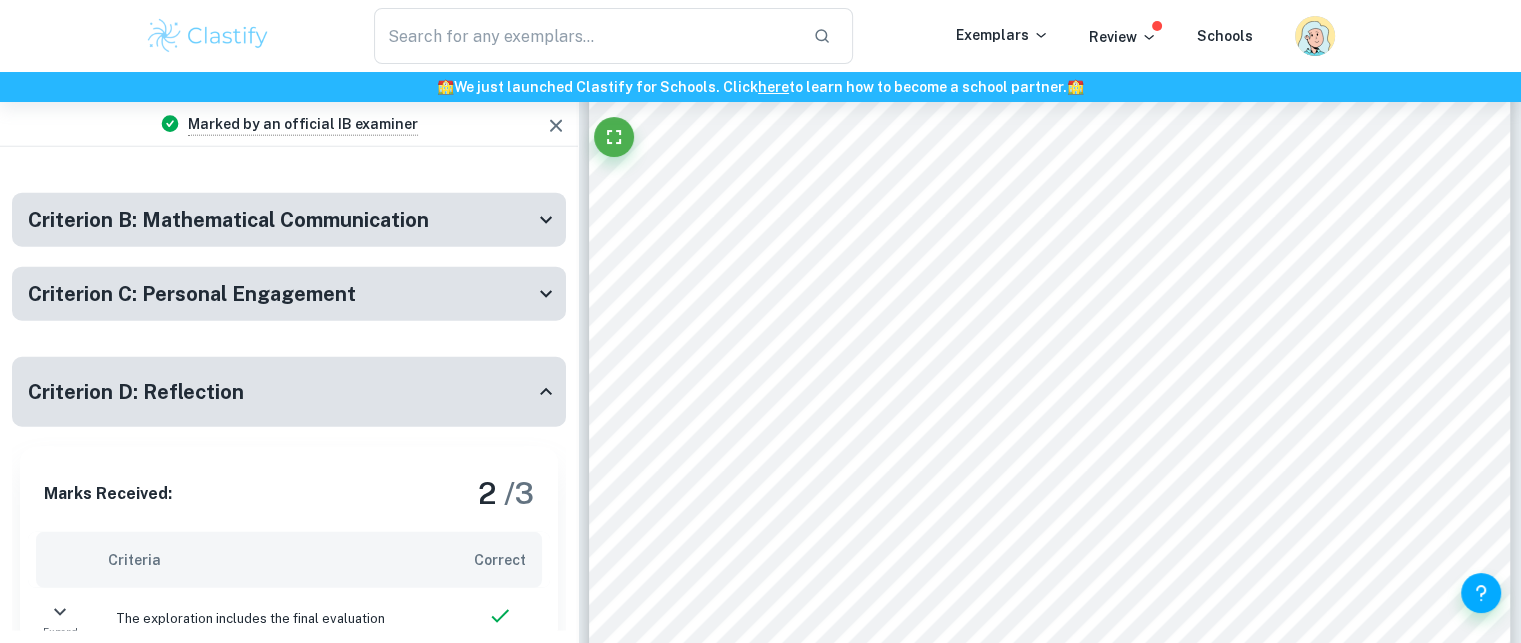 click 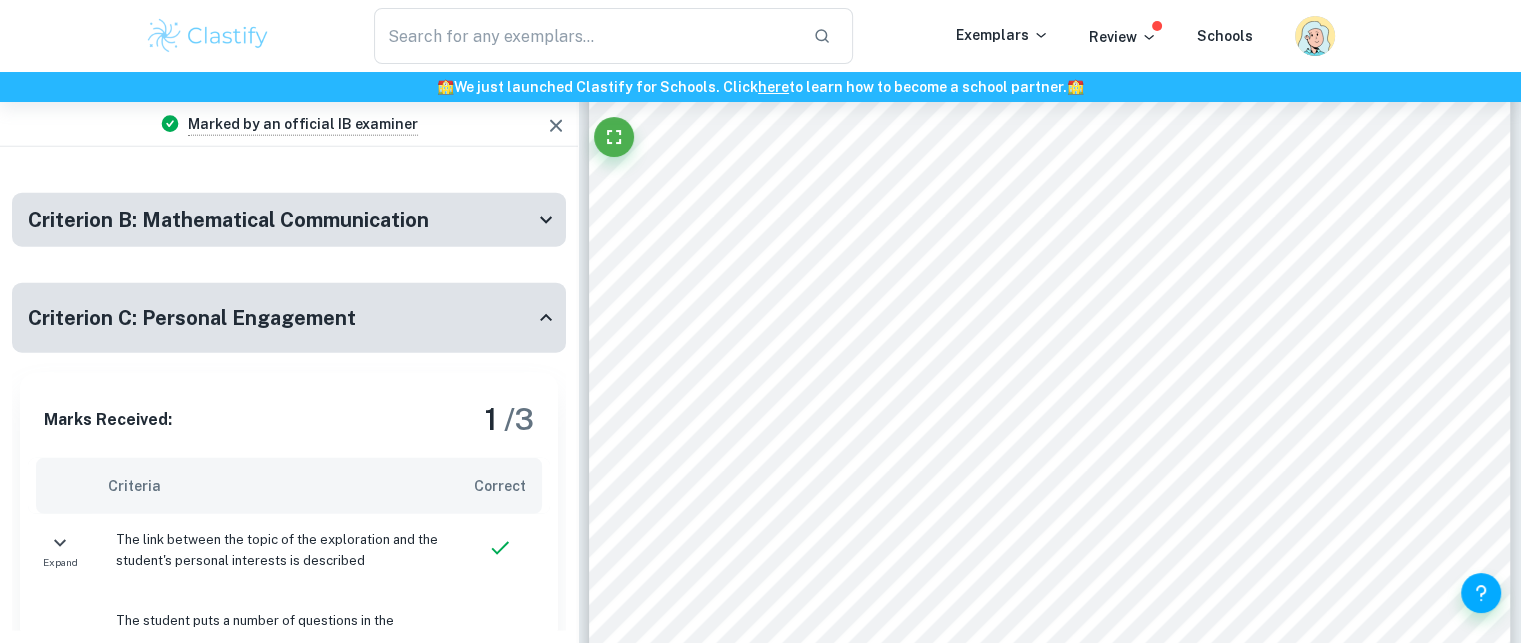 click on "Criterion B: Mathematical Communication" at bounding box center [281, 220] 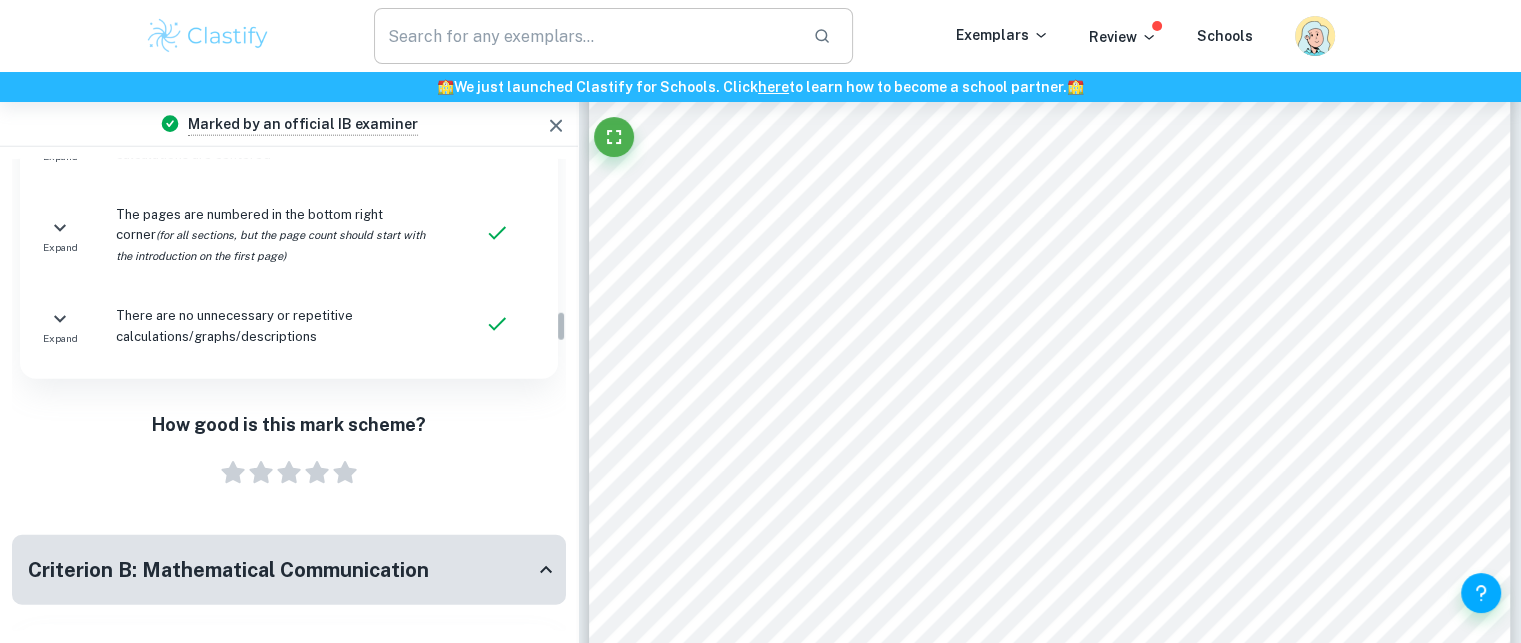 scroll, scrollTop: 2290, scrollLeft: 0, axis: vertical 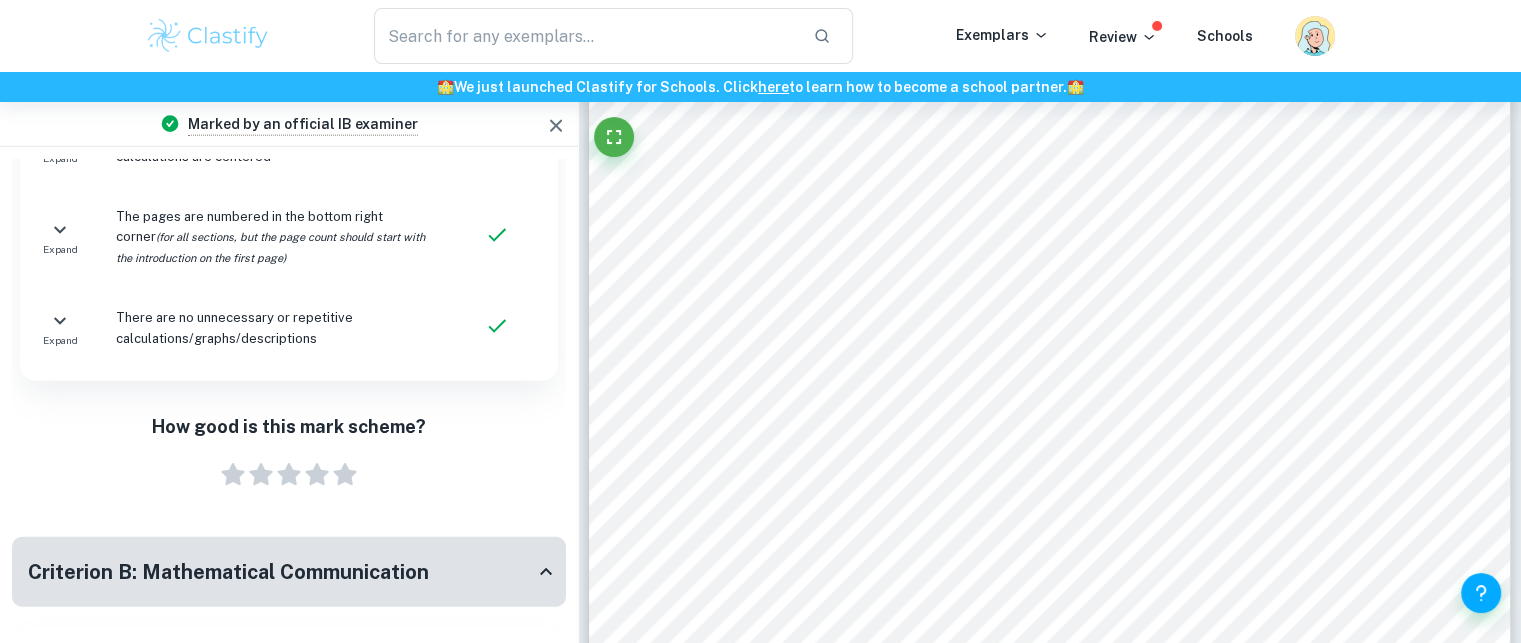 click 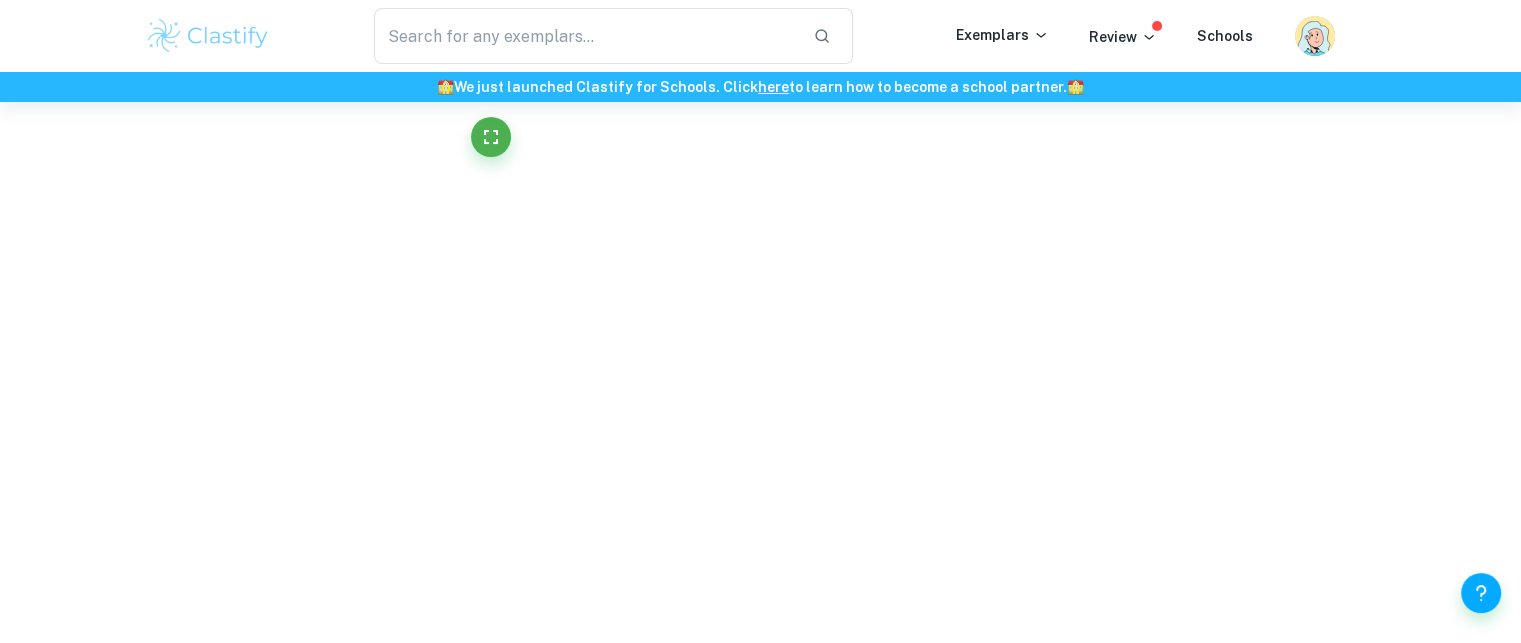 scroll, scrollTop: 4657, scrollLeft: 0, axis: vertical 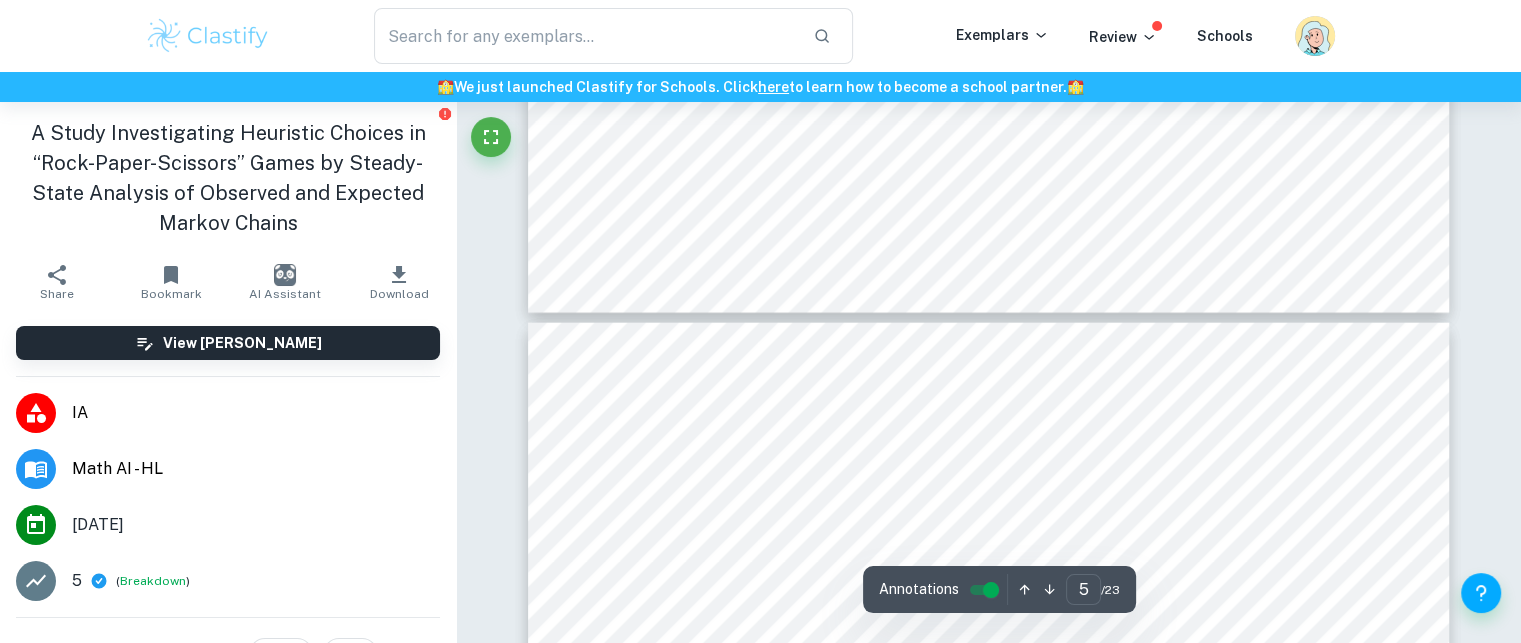 type on "4" 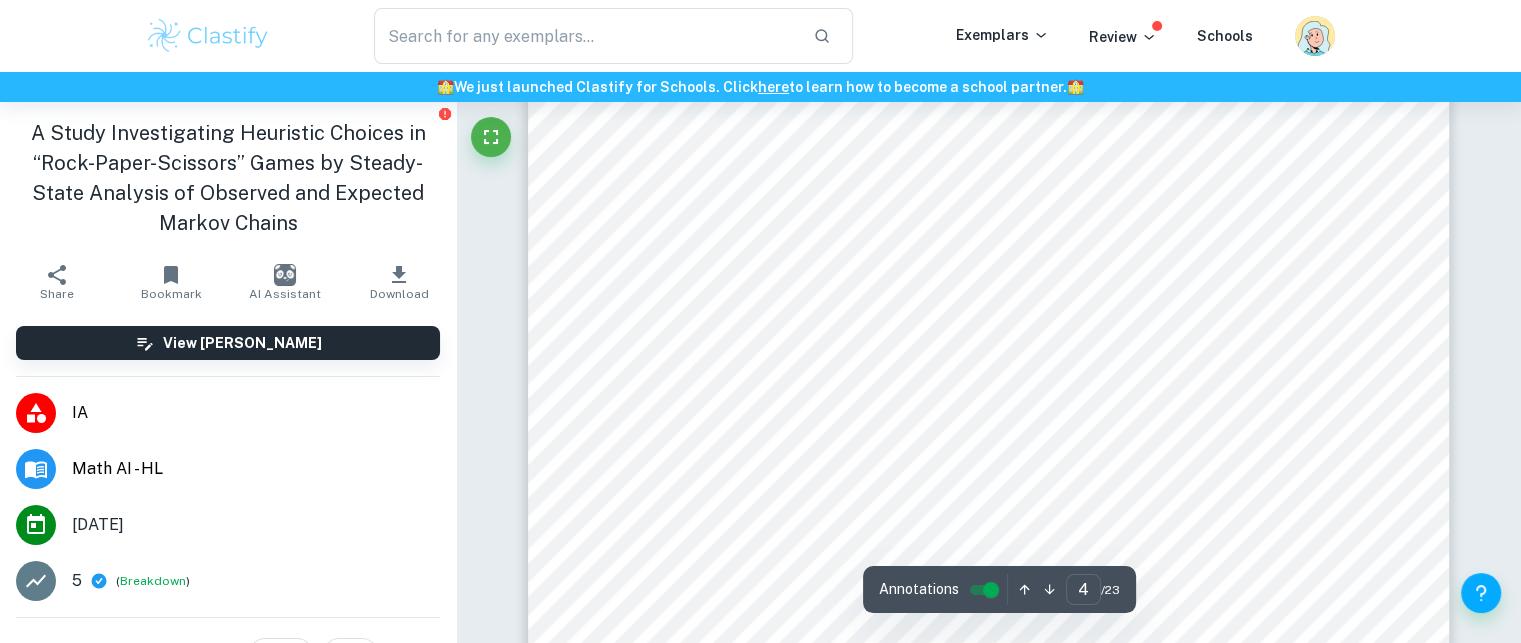 scroll, scrollTop: 3856, scrollLeft: 0, axis: vertical 